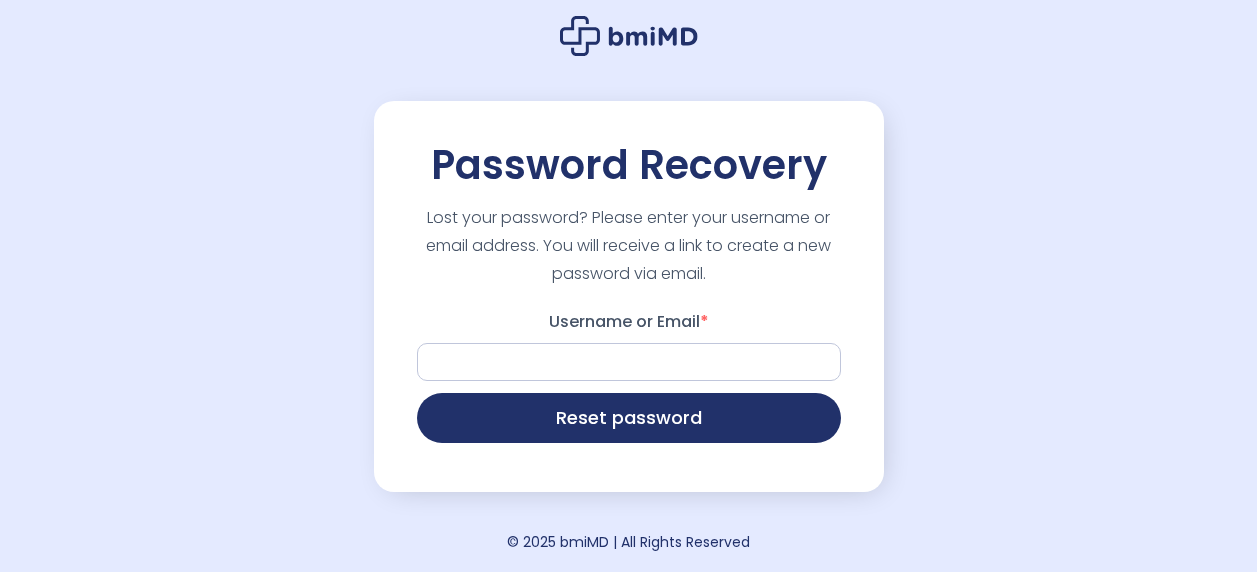 scroll, scrollTop: 0, scrollLeft: 0, axis: both 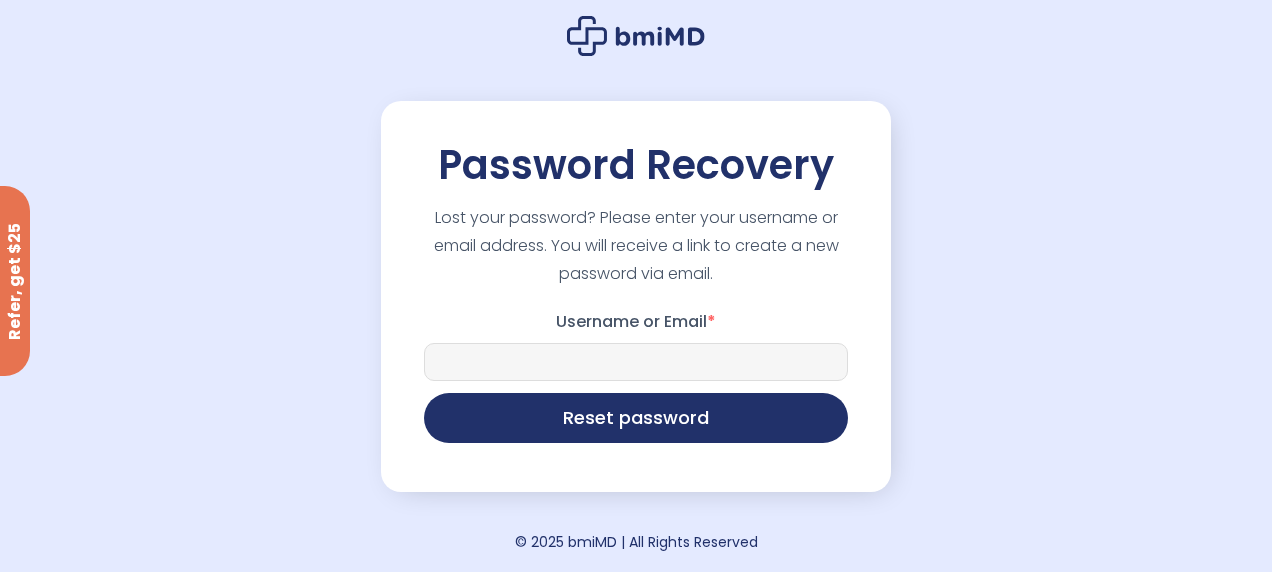 click on "Username or Email  *" at bounding box center [636, 362] 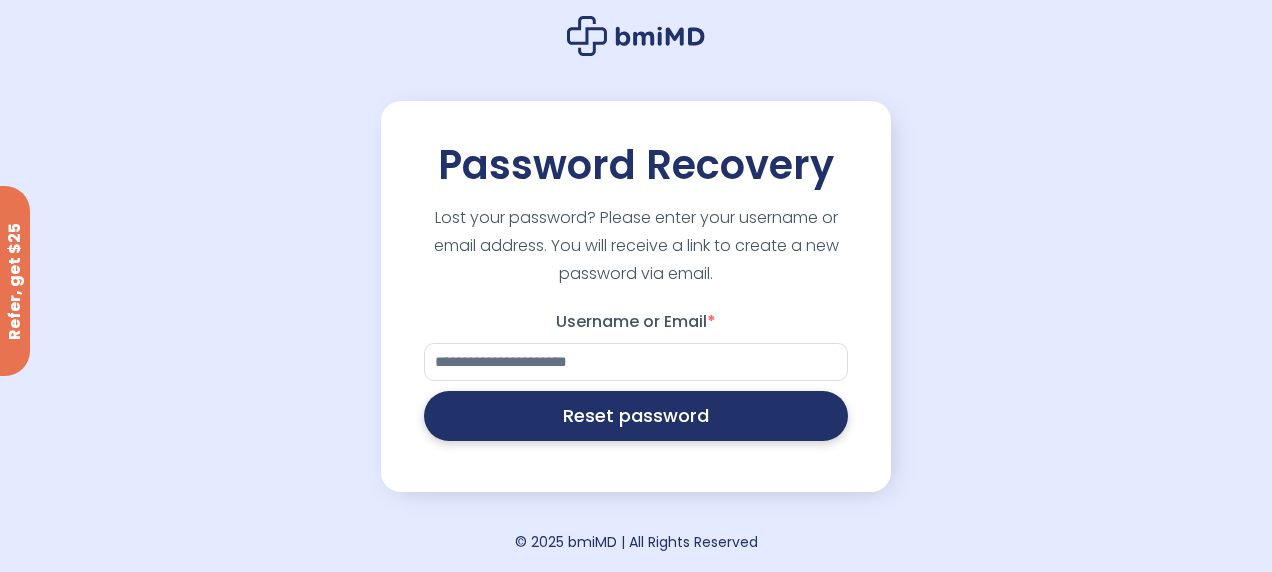 click on "Reset password" at bounding box center (636, 416) 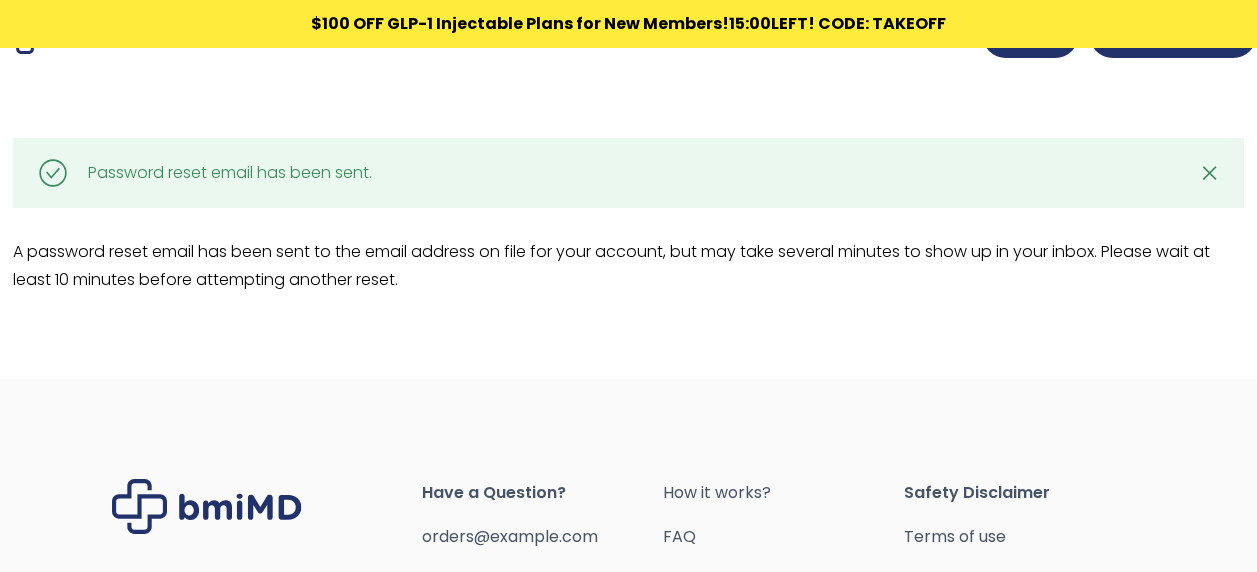 scroll, scrollTop: 0, scrollLeft: 0, axis: both 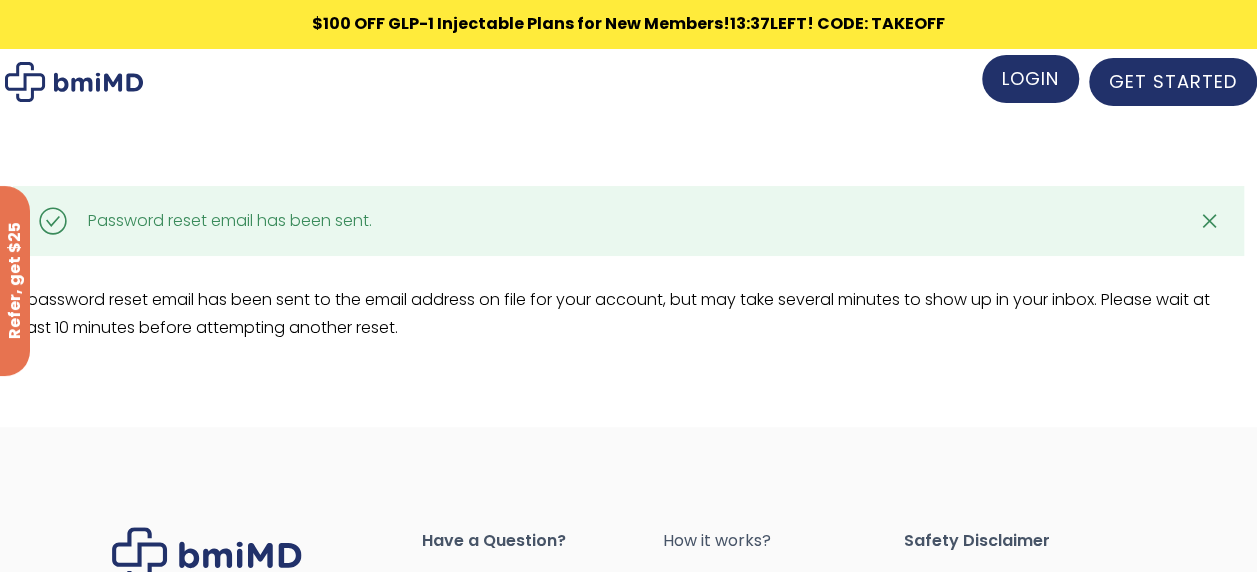 click on "LOGIN" at bounding box center (1030, 79) 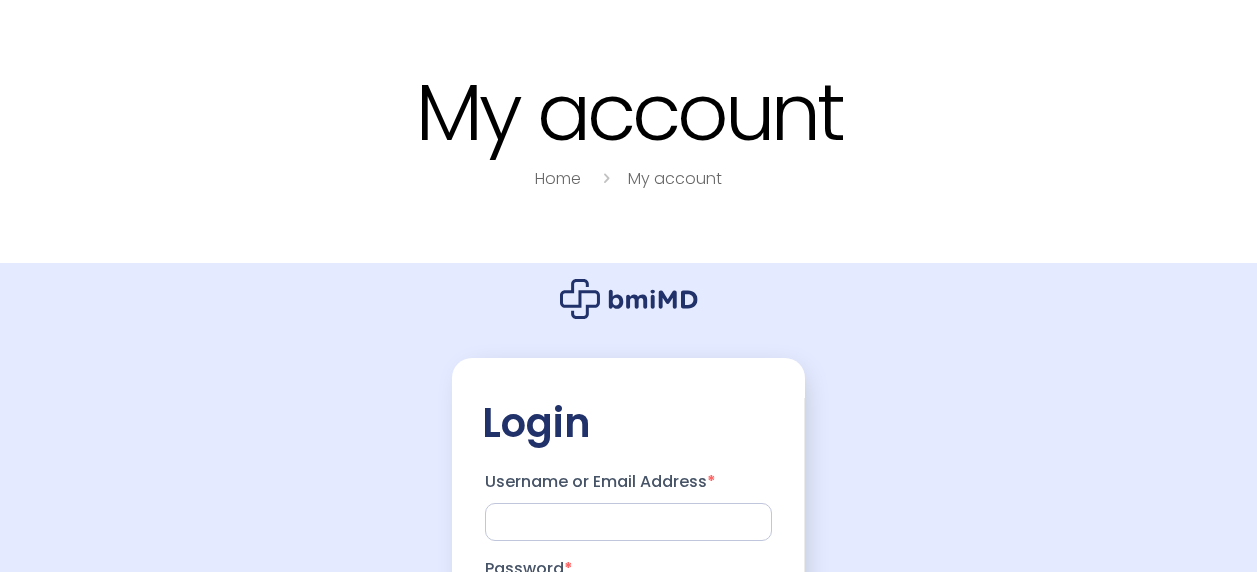 scroll, scrollTop: 0, scrollLeft: 0, axis: both 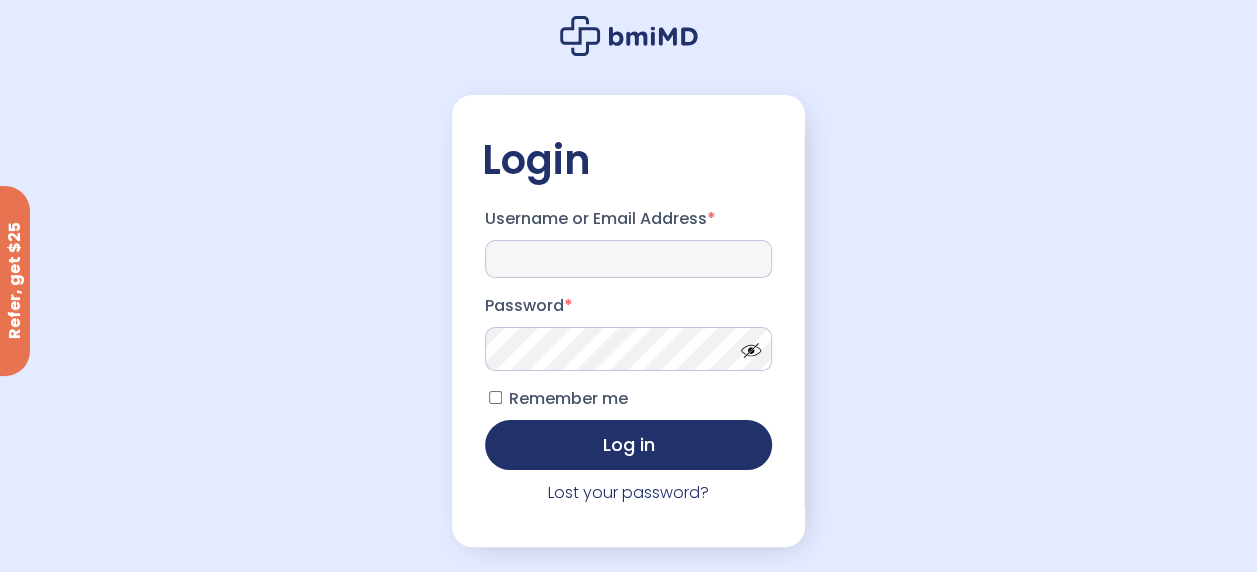 click on "Username or Email Address  *" at bounding box center (629, 259) 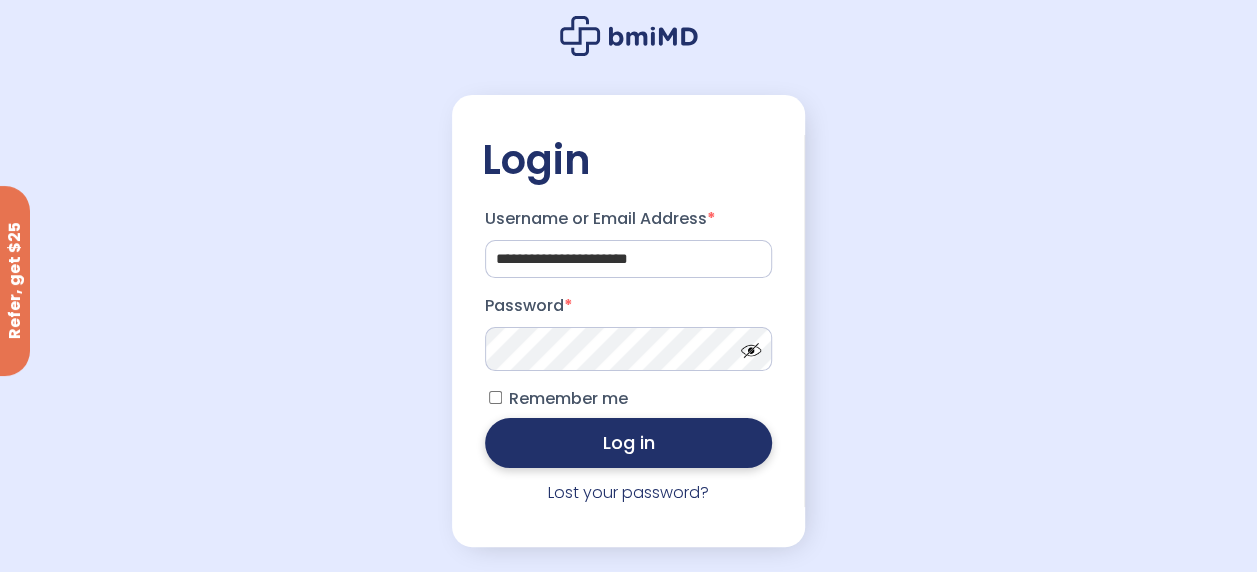 click on "Log in" at bounding box center (629, 443) 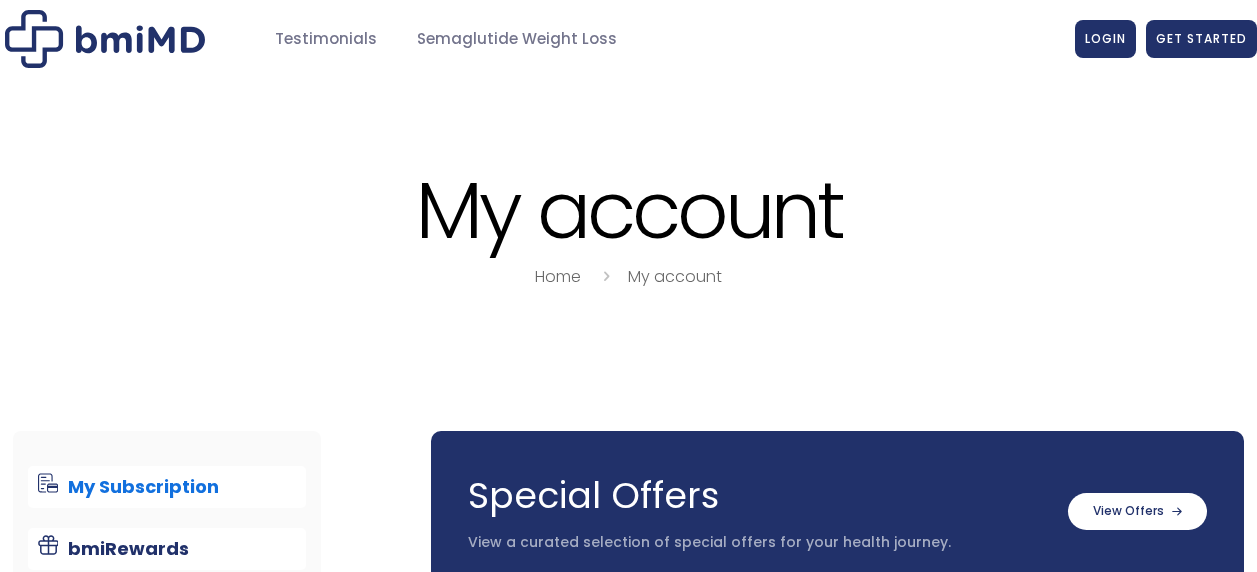 scroll, scrollTop: 0, scrollLeft: 0, axis: both 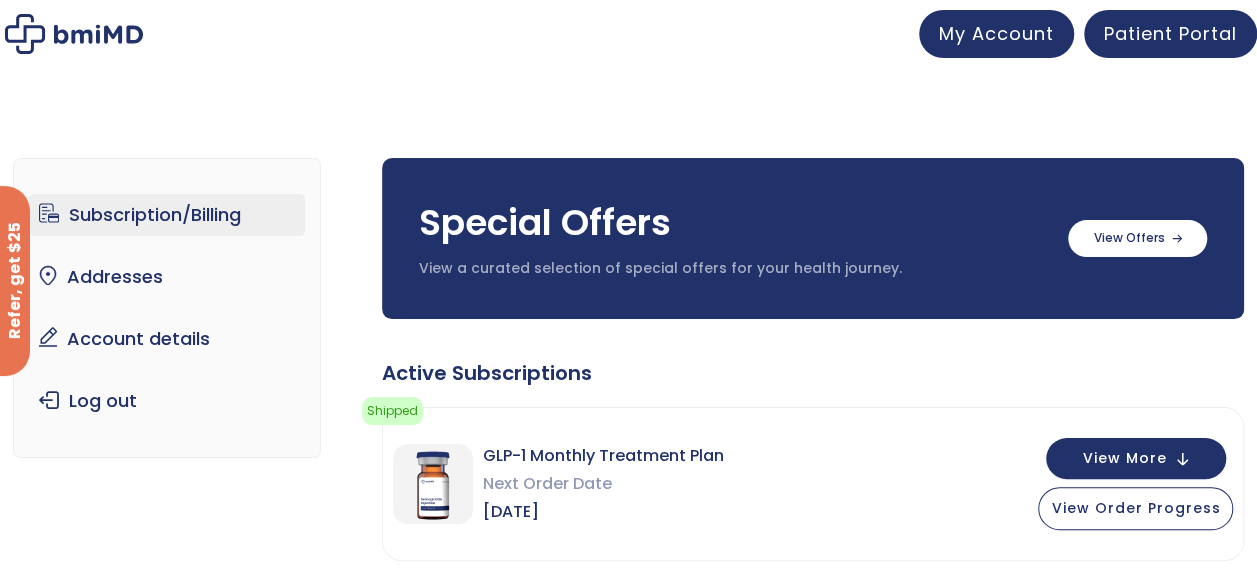 click on "Active Subscriptions
Shipped
Your order has been shipped! You can view its progress  here
Action needed
Please complete your intake form. Please do so now to avoid delays.
Medical Review
Your Telehealth visit is being reviewed by your physician for eligibility.
Prescription Approved $" 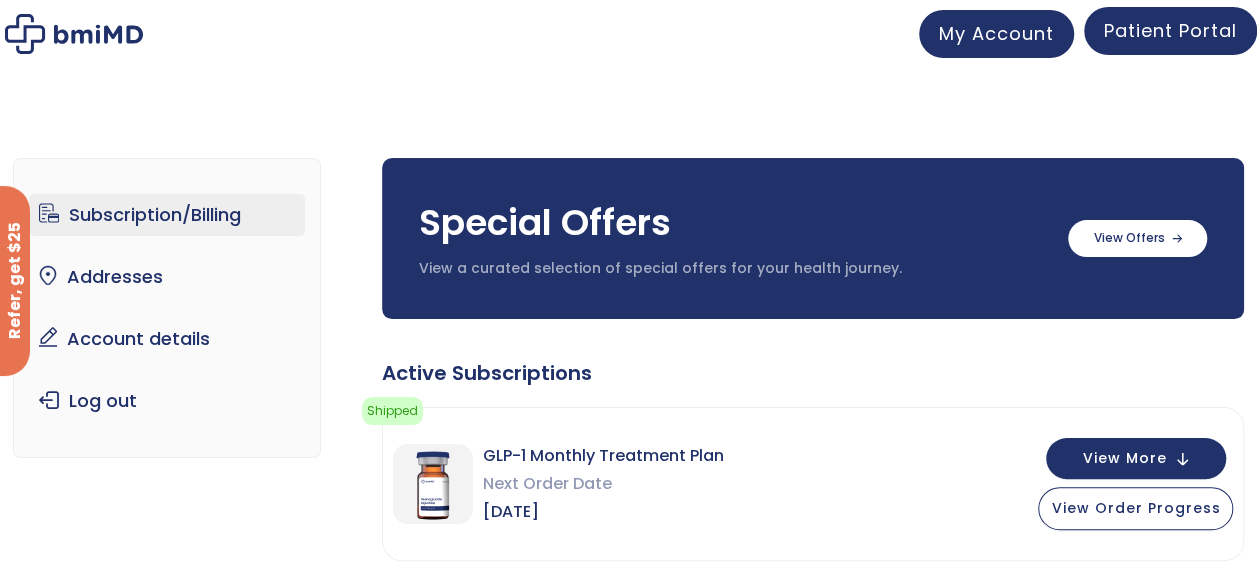 click on "Patient Portal" at bounding box center [1170, 30] 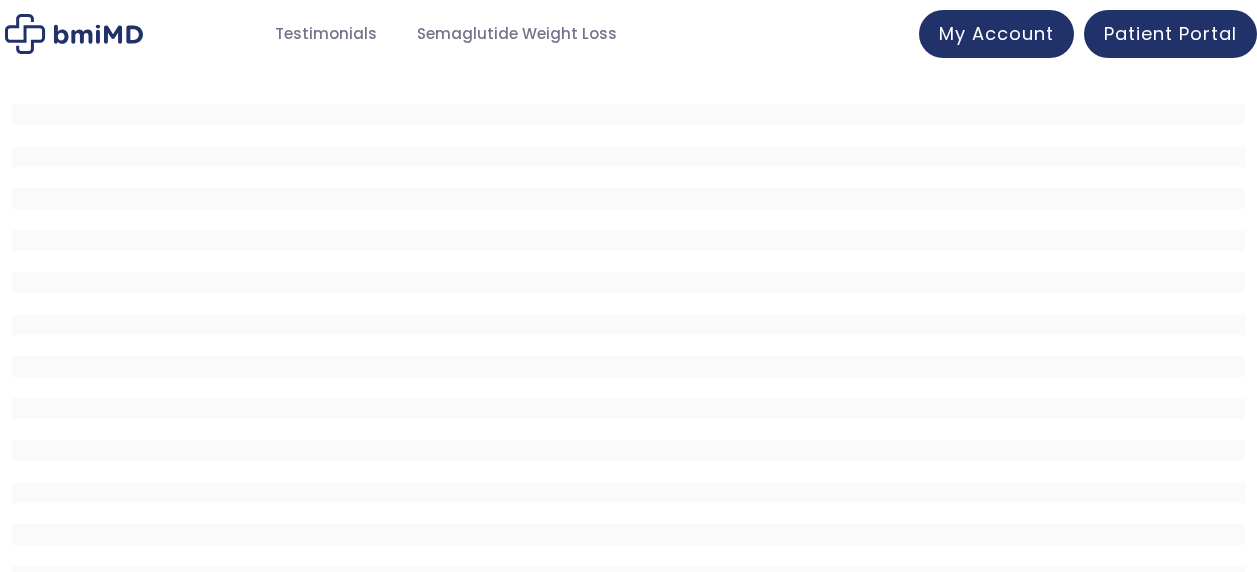 scroll, scrollTop: 0, scrollLeft: 0, axis: both 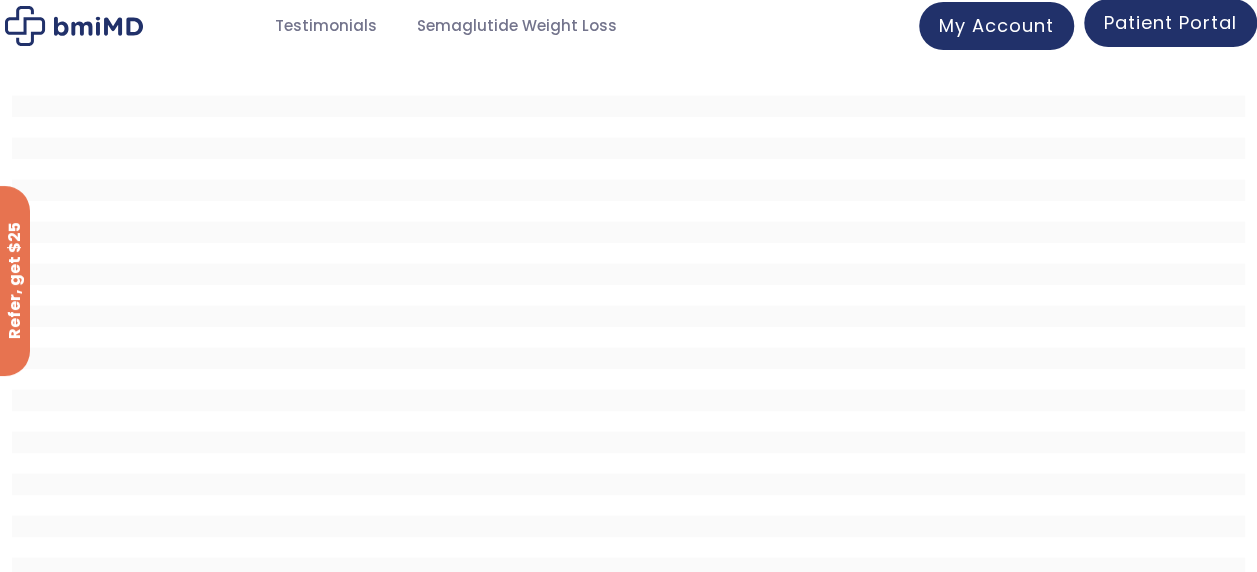 click on "Patient Portal" at bounding box center (1170, 22) 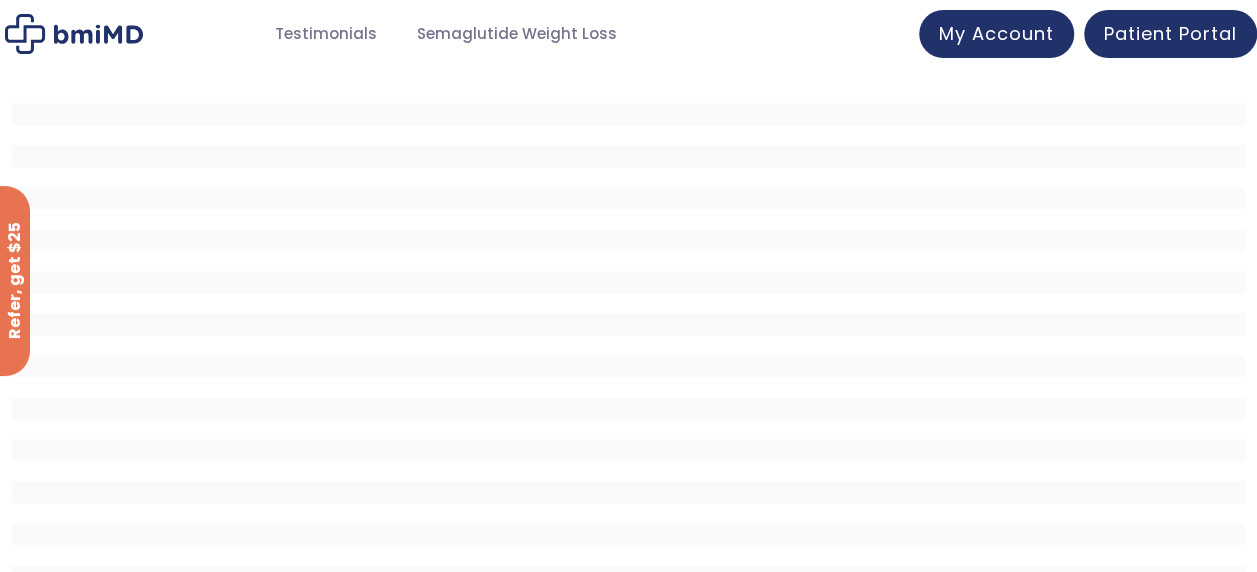 scroll, scrollTop: 83, scrollLeft: 0, axis: vertical 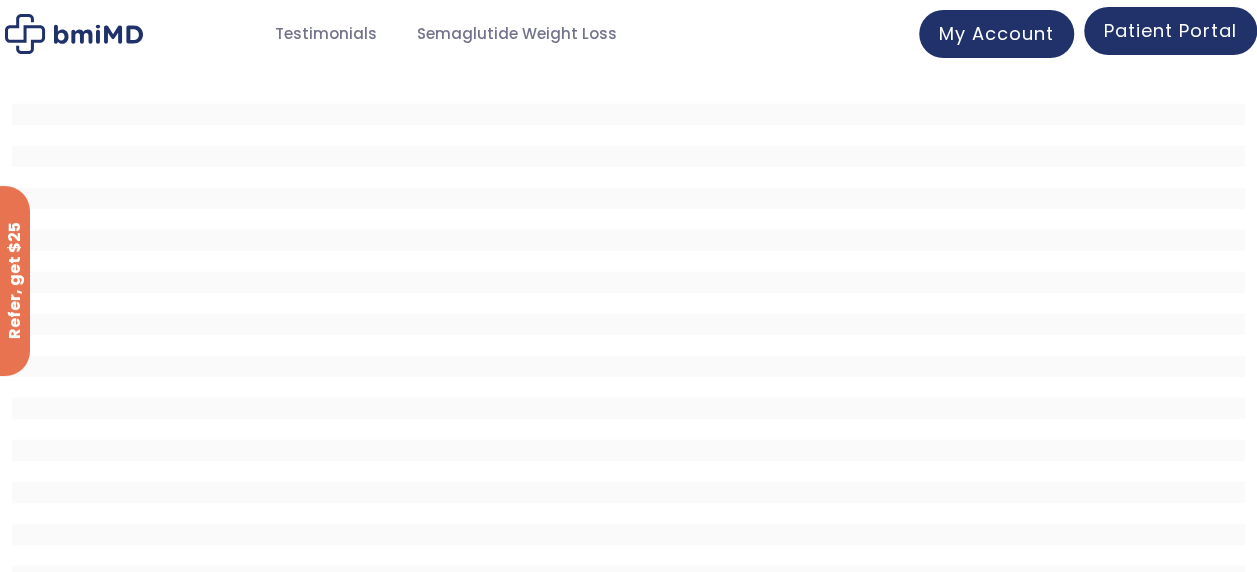 click on "Patient Portal" at bounding box center (1170, 31) 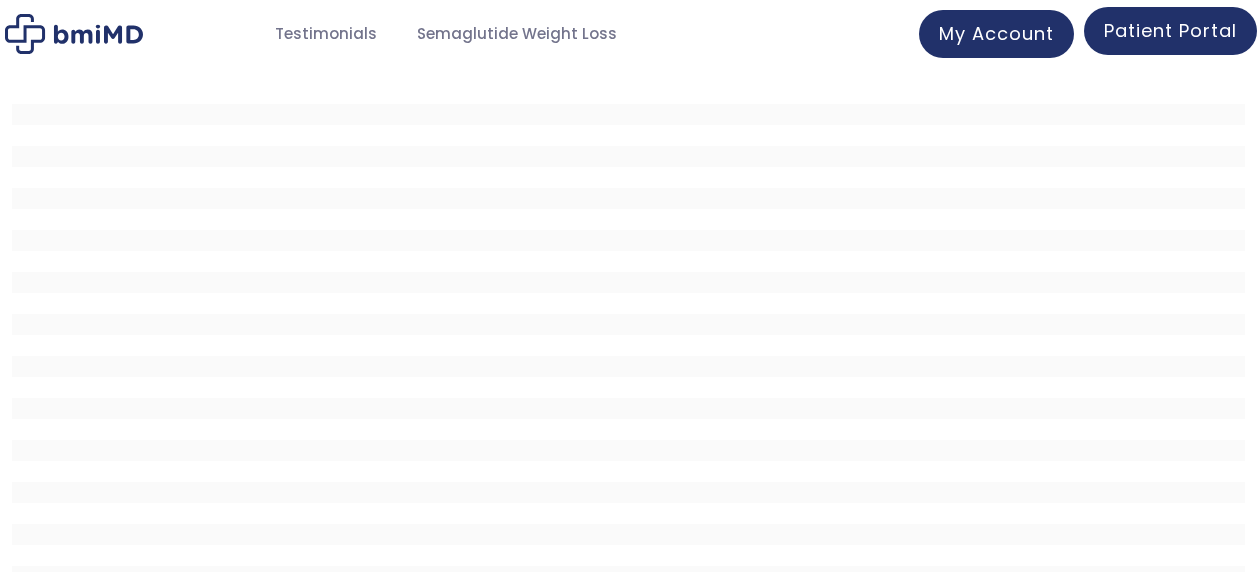 scroll, scrollTop: 0, scrollLeft: 0, axis: both 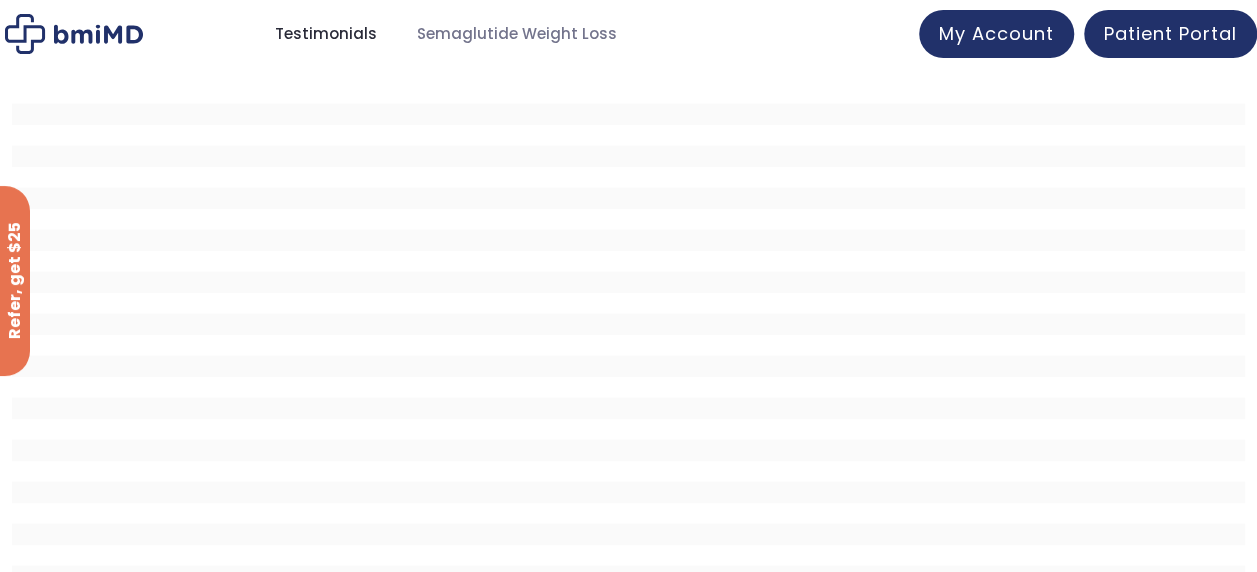 click on "Testimonials" at bounding box center [326, 34] 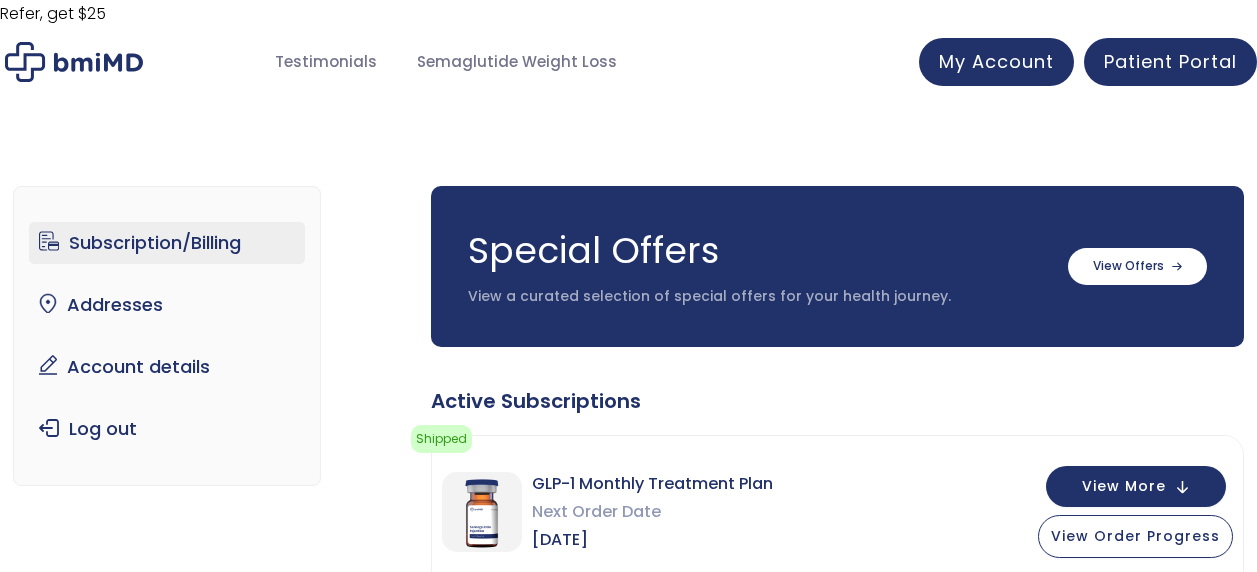 scroll, scrollTop: 0, scrollLeft: 0, axis: both 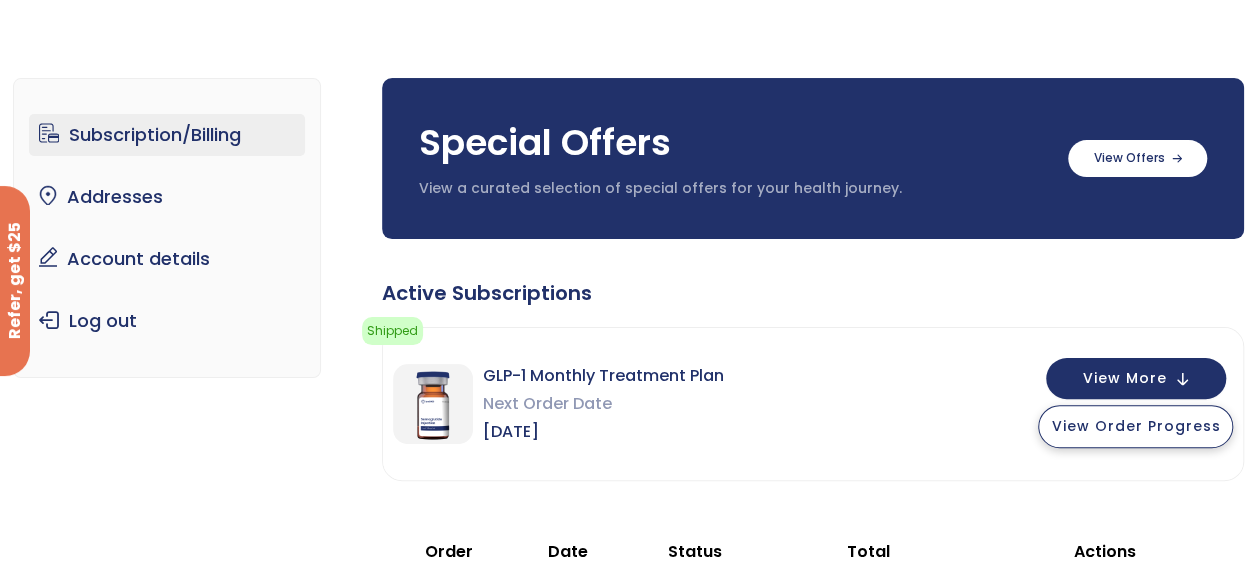 click on "View Order Progress" at bounding box center (1135, 426) 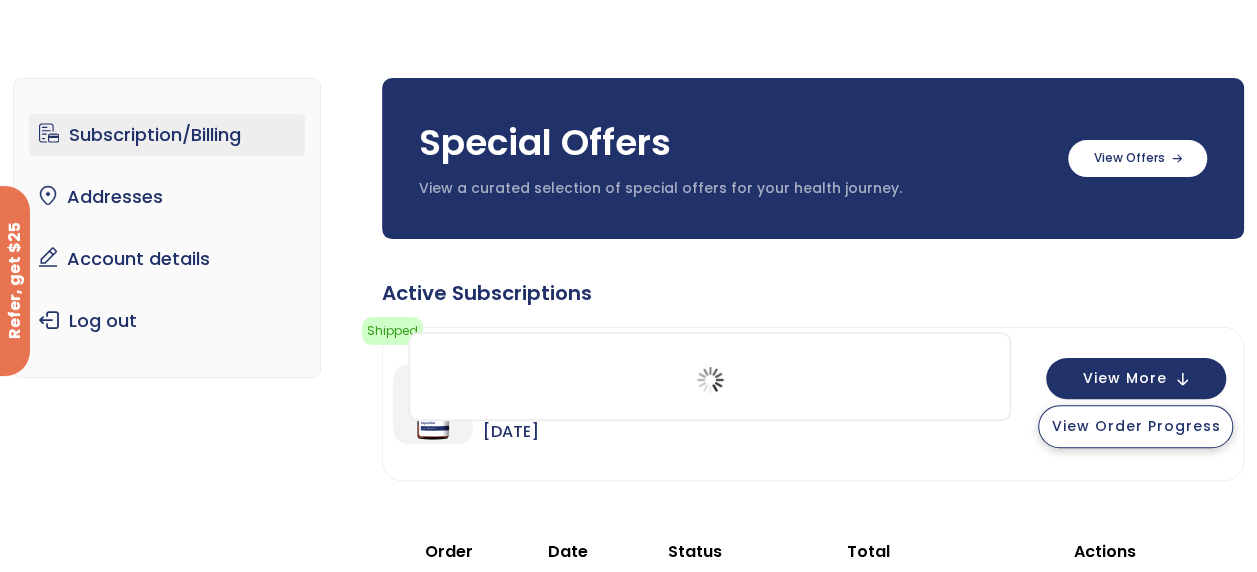 click on "View Order Progress" at bounding box center [1135, 426] 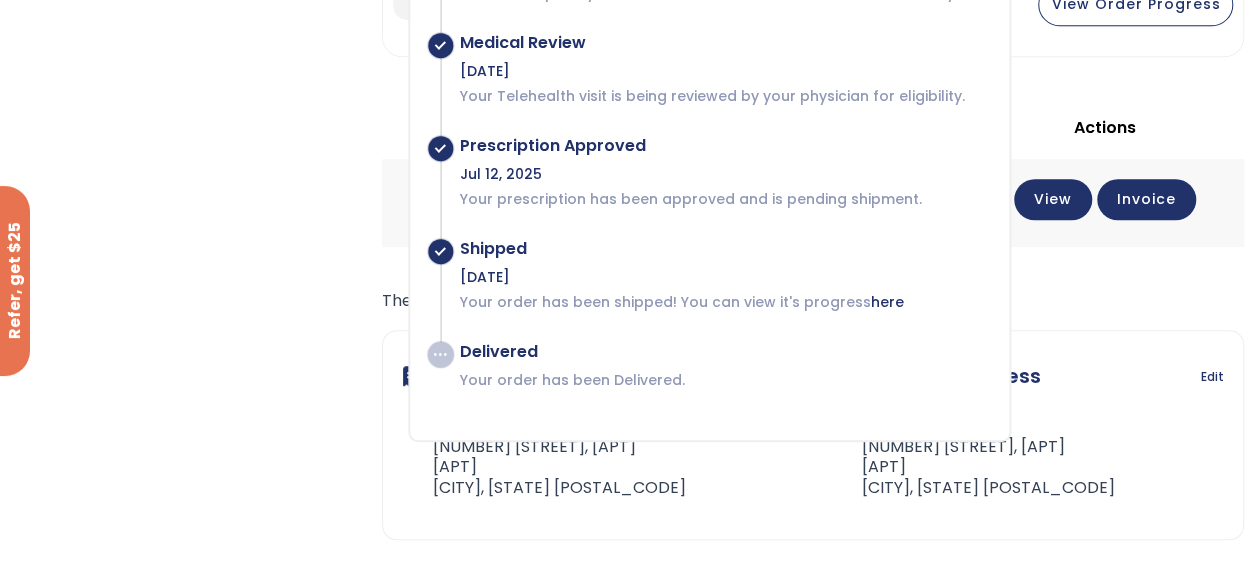 scroll, scrollTop: 520, scrollLeft: 0, axis: vertical 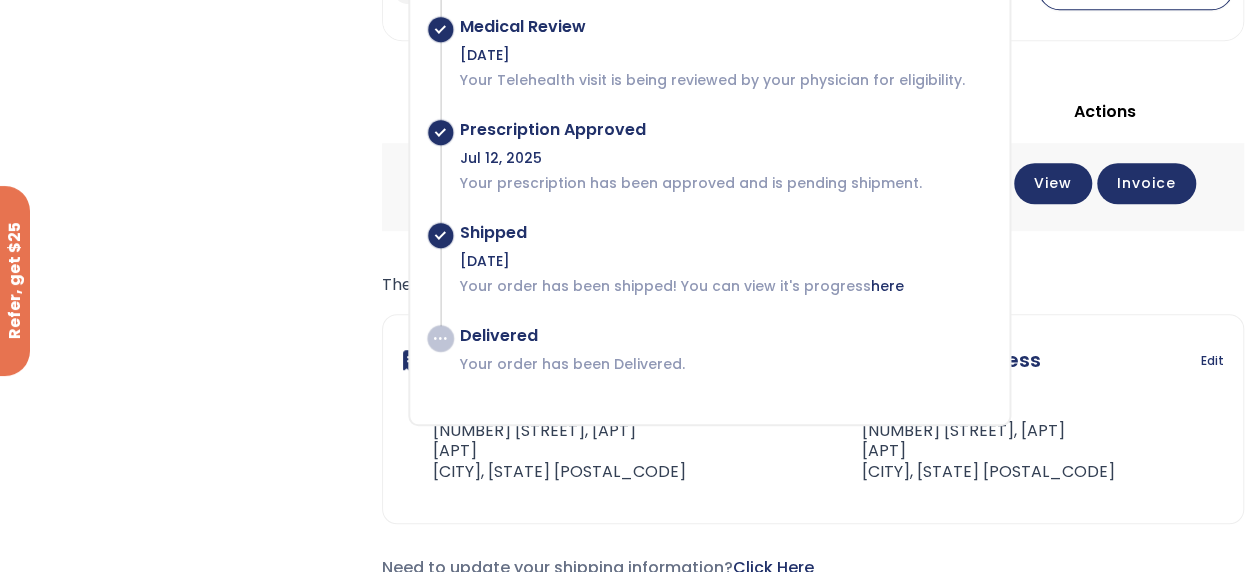 click on "GLP-1 Monthly Treatment Plan
Next Order Date
[DATE]
View More
View Order Progress" at bounding box center (813, -36) 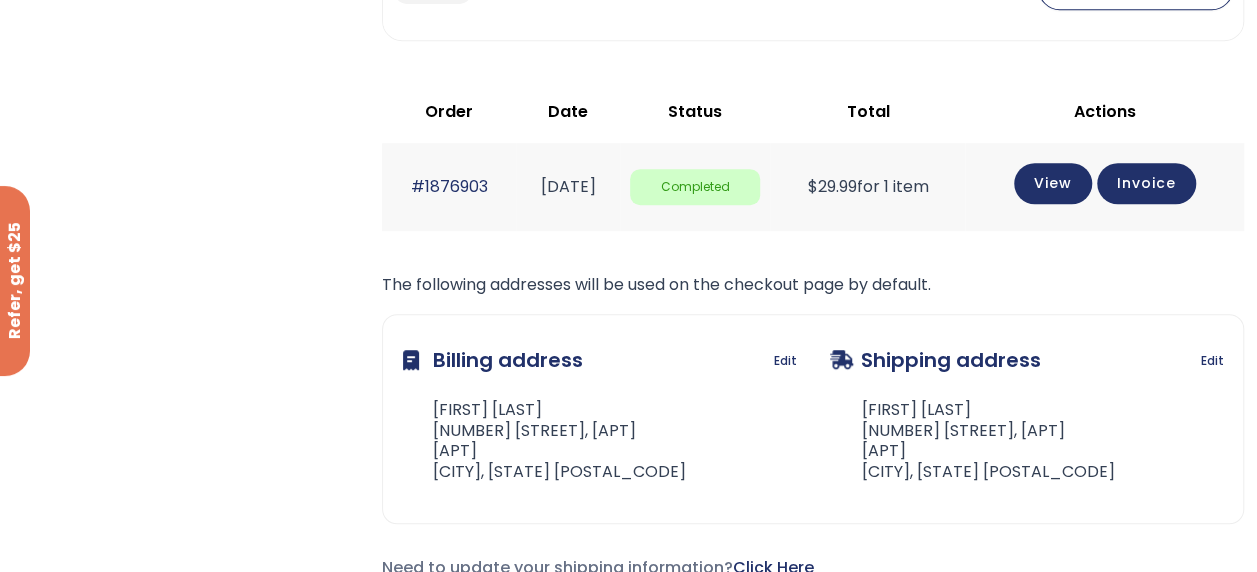 scroll, scrollTop: 20, scrollLeft: 0, axis: vertical 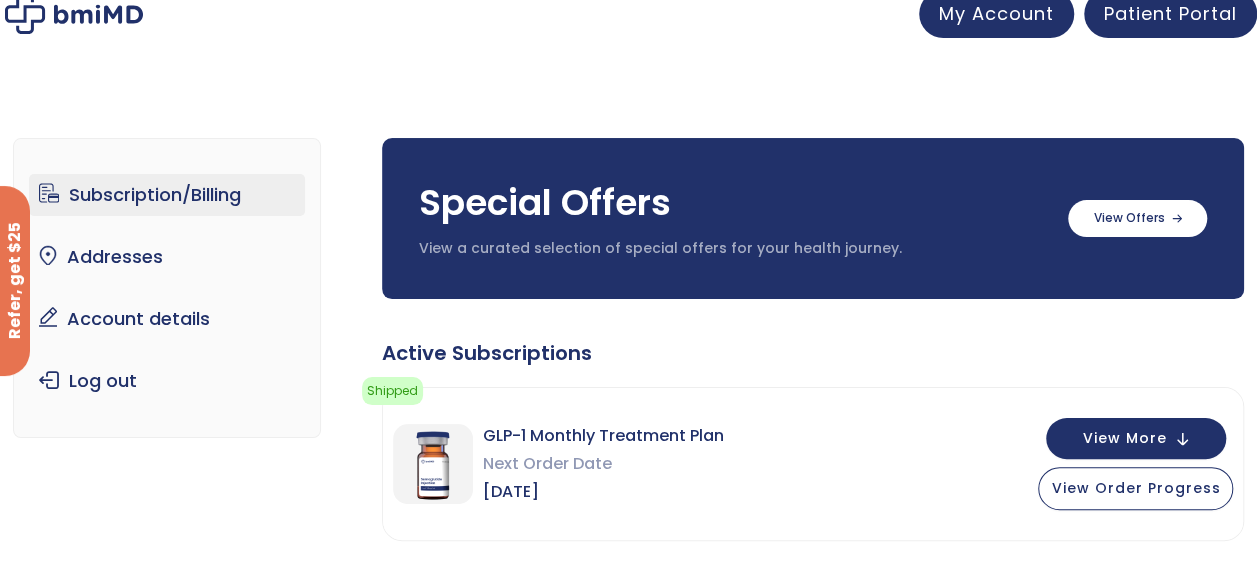 click at bounding box center (1137, 218) 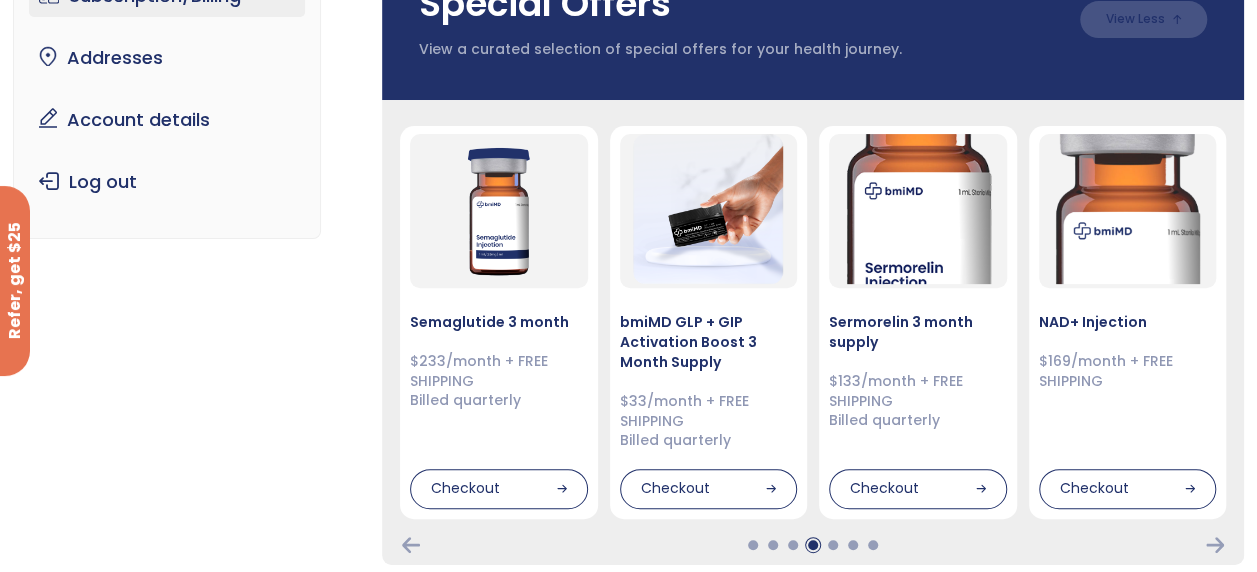 scroll, scrollTop: 220, scrollLeft: 0, axis: vertical 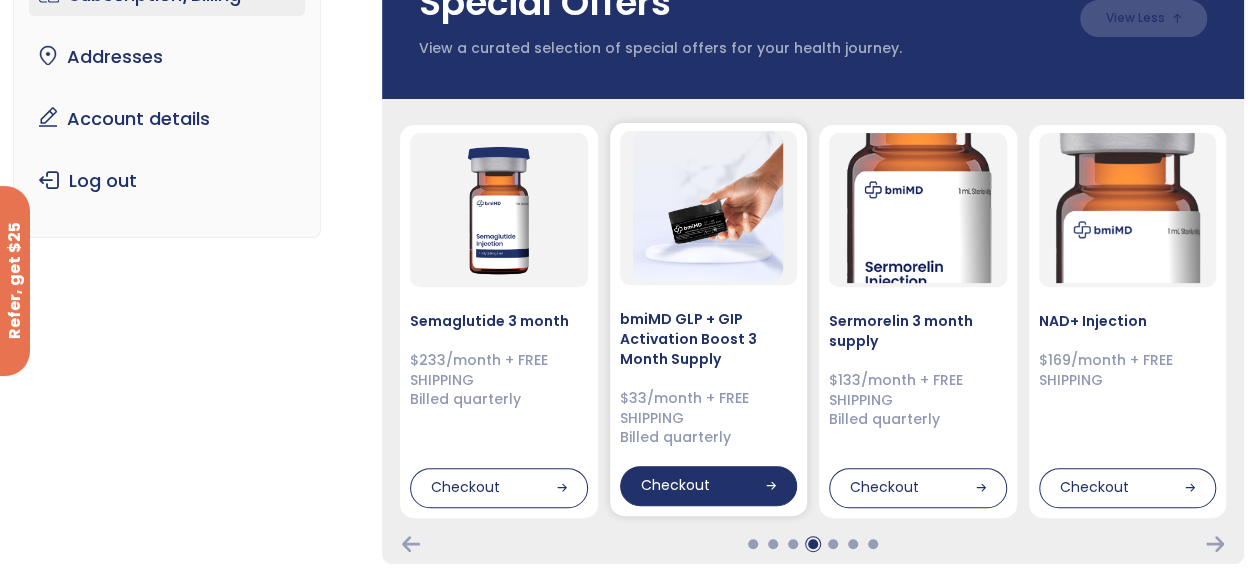 click on "Checkout" at bounding box center (709, 486) 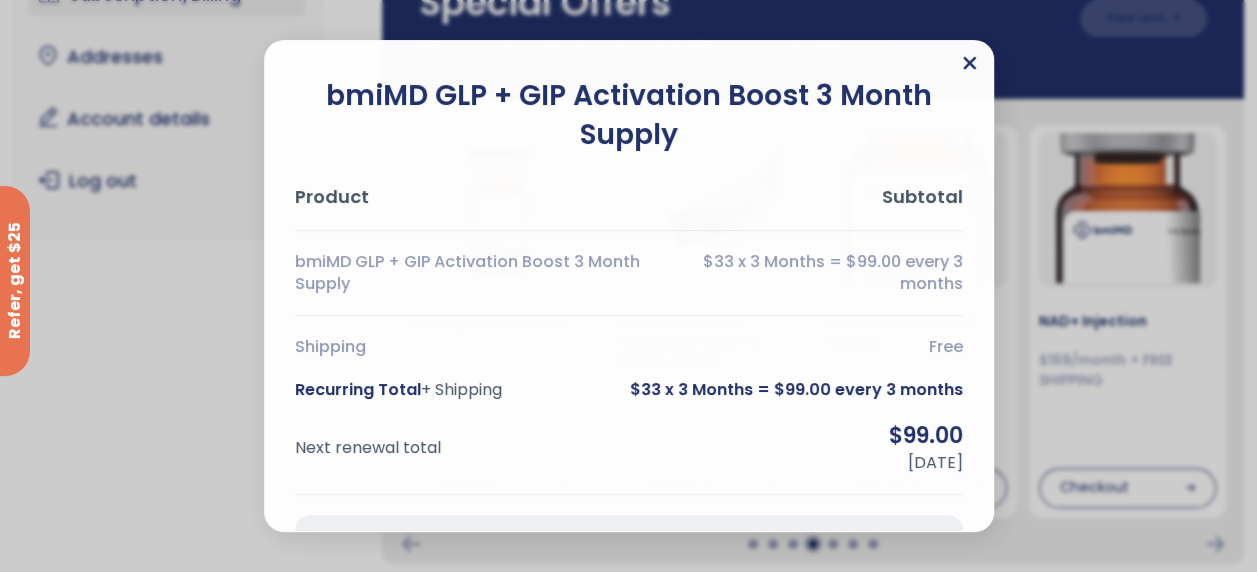 click 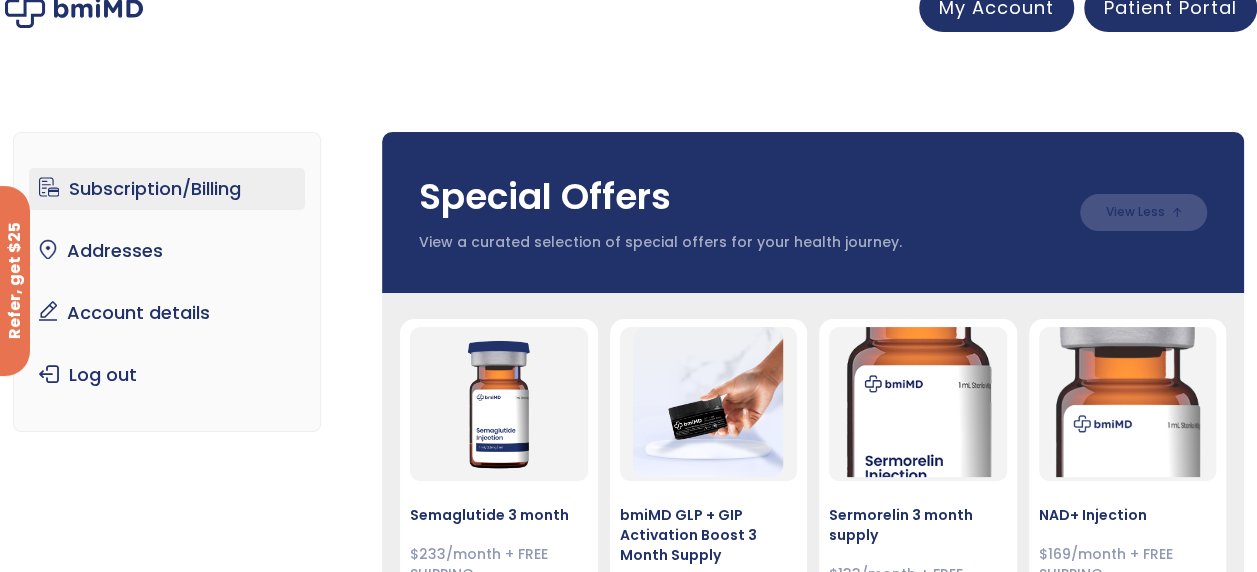 scroll, scrollTop: 0, scrollLeft: 0, axis: both 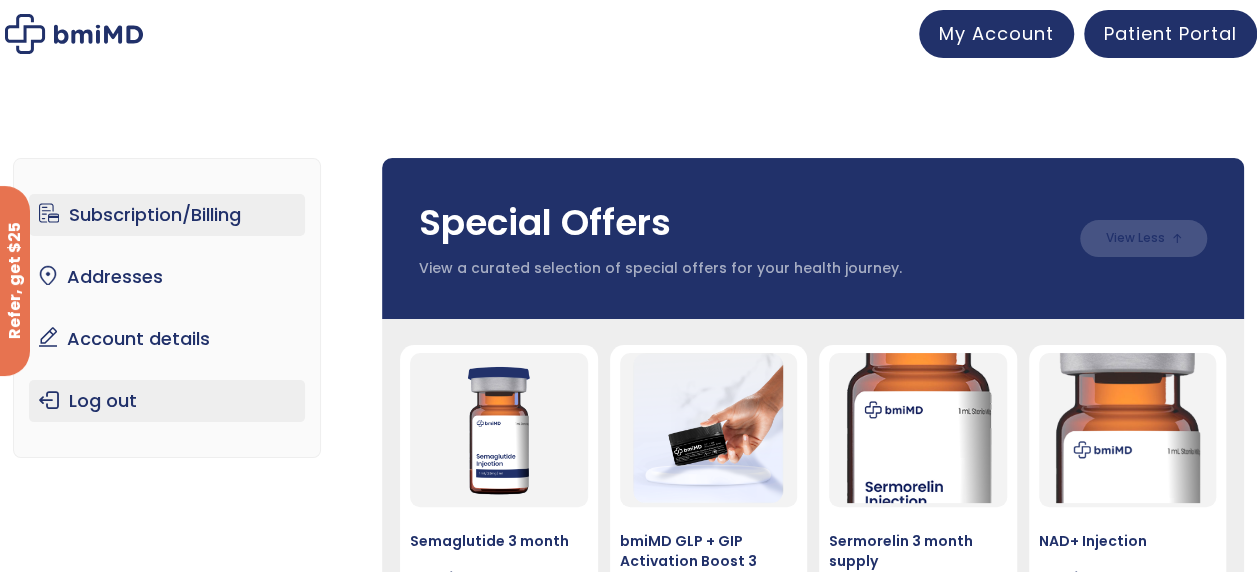 click on "Log out" at bounding box center [167, 401] 